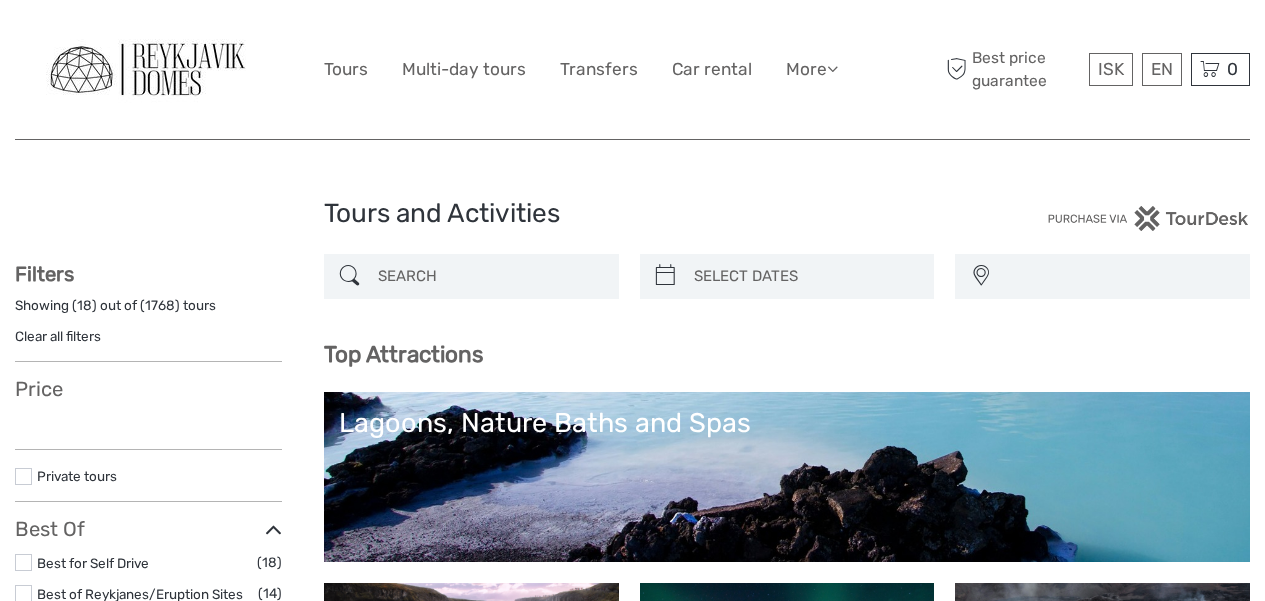 scroll, scrollTop: 0, scrollLeft: 0, axis: both 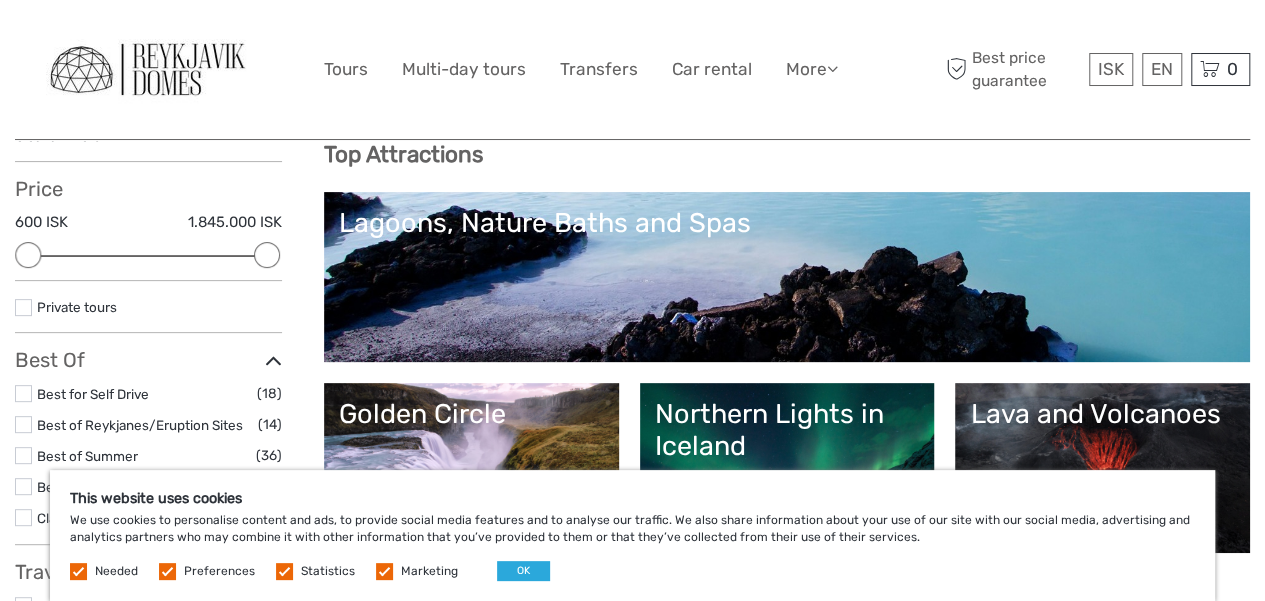 click at bounding box center (78, 571) 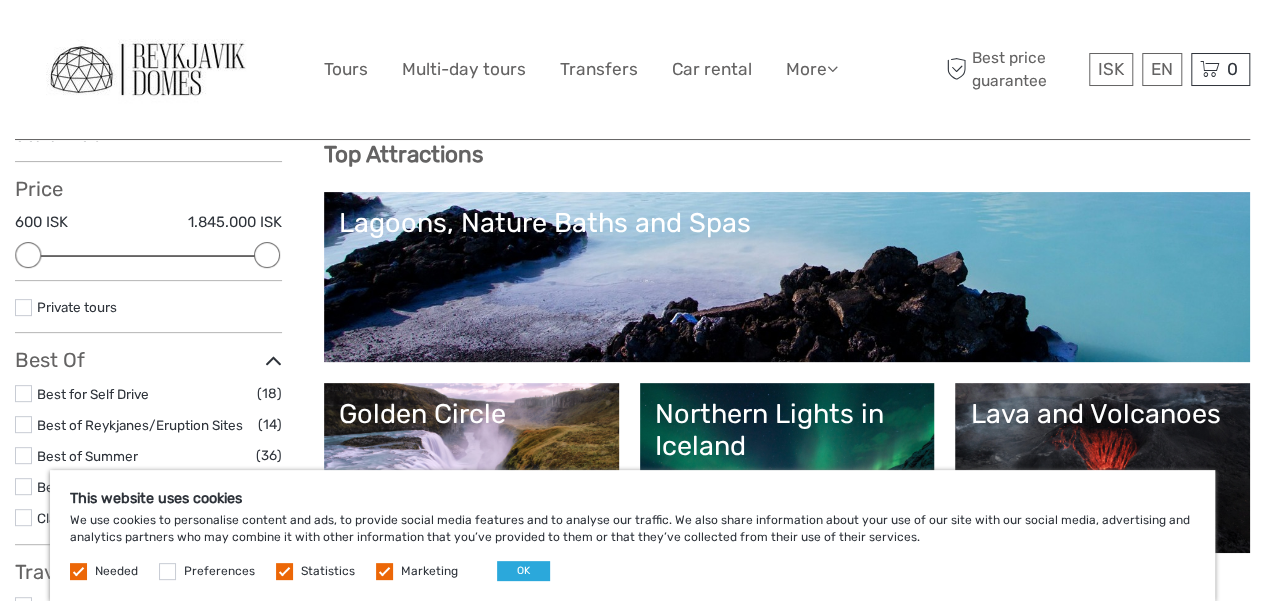 click on "Preferences" at bounding box center [219, 571] 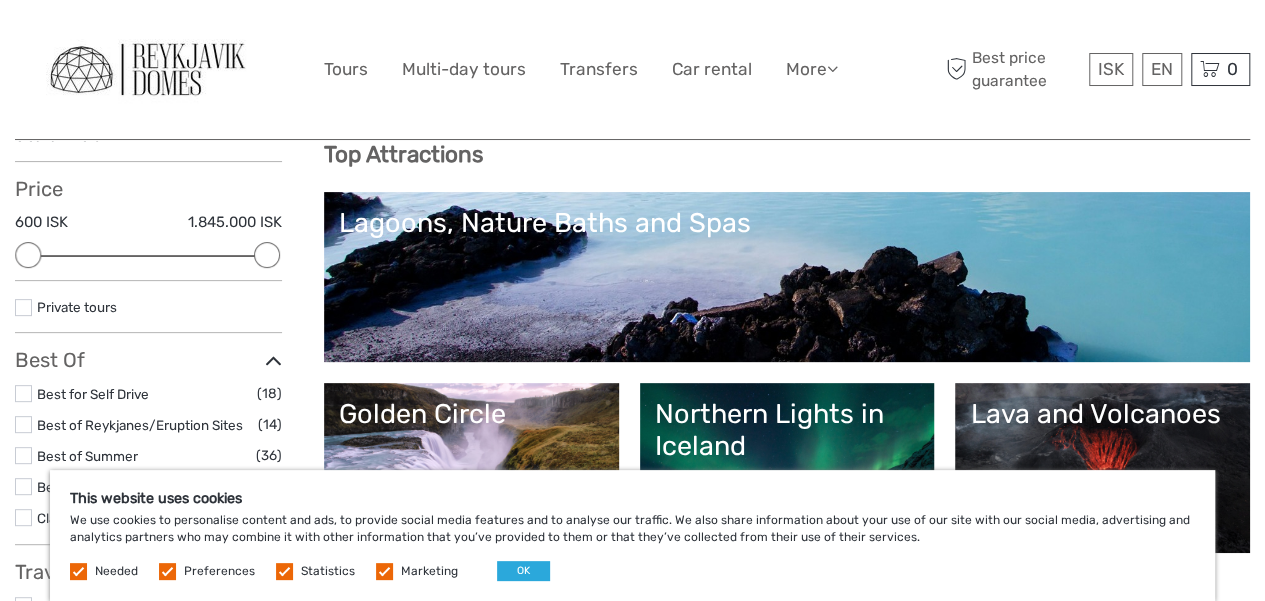 click at bounding box center [167, 571] 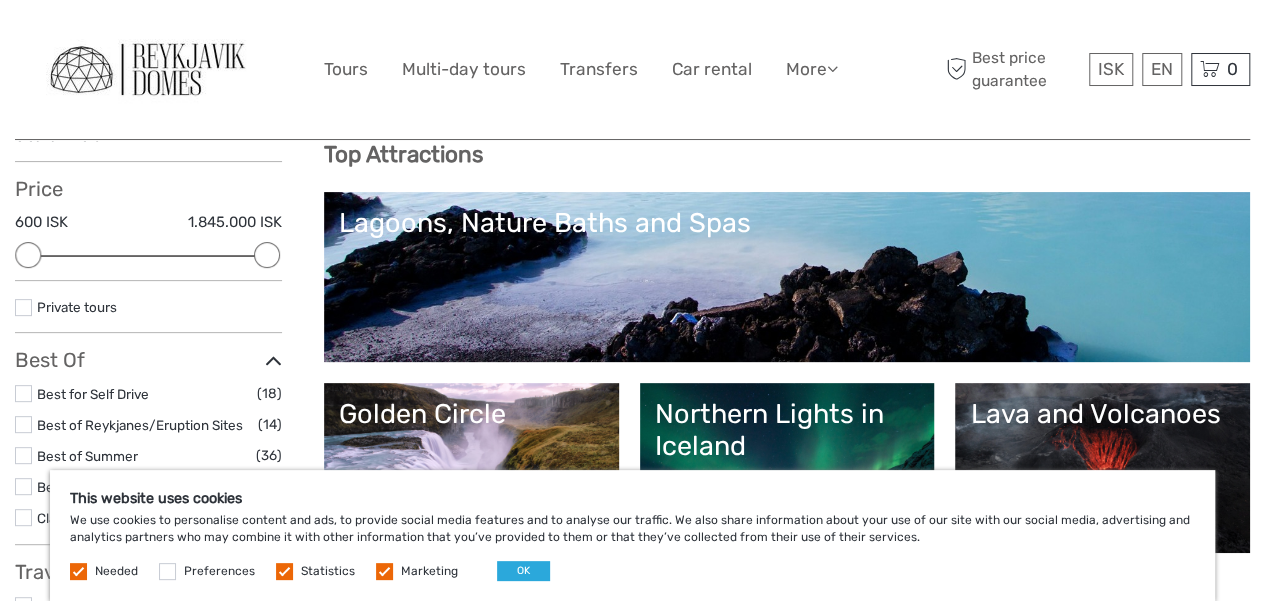 click at bounding box center (78, 571) 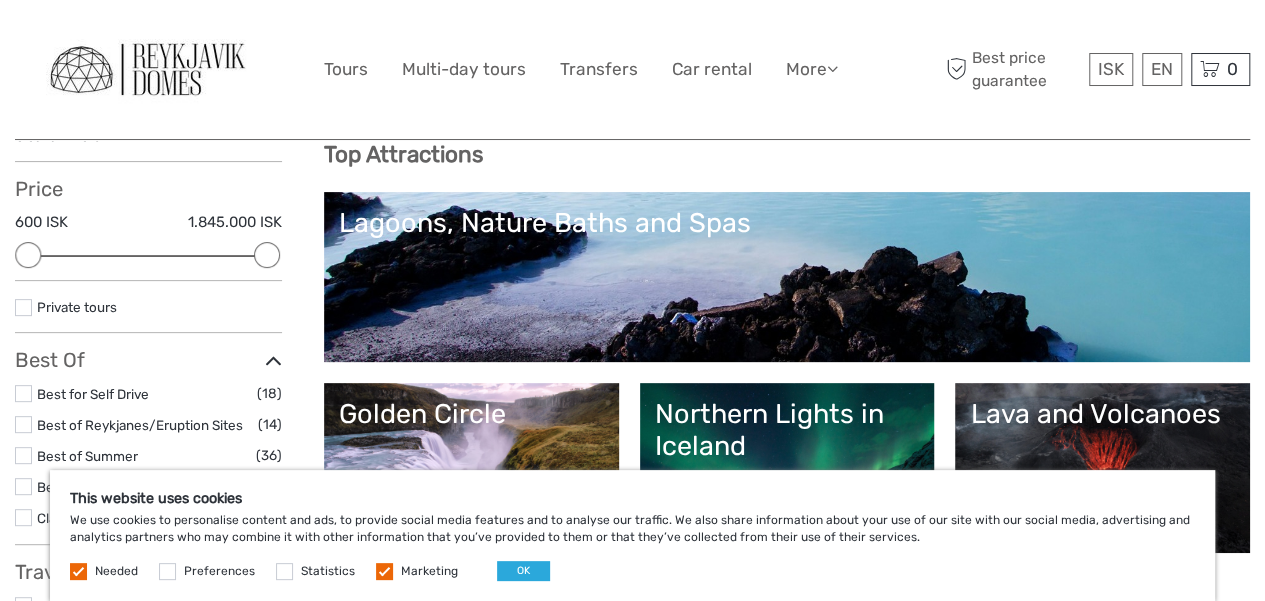 click at bounding box center (384, 571) 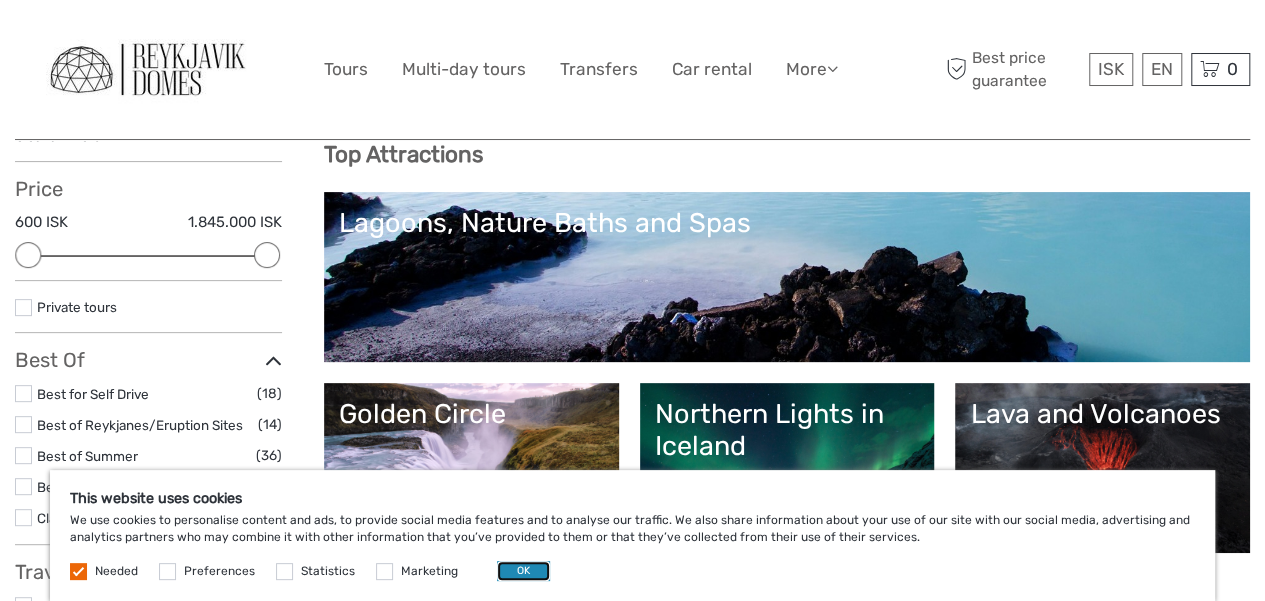 click on "OK" at bounding box center (523, 571) 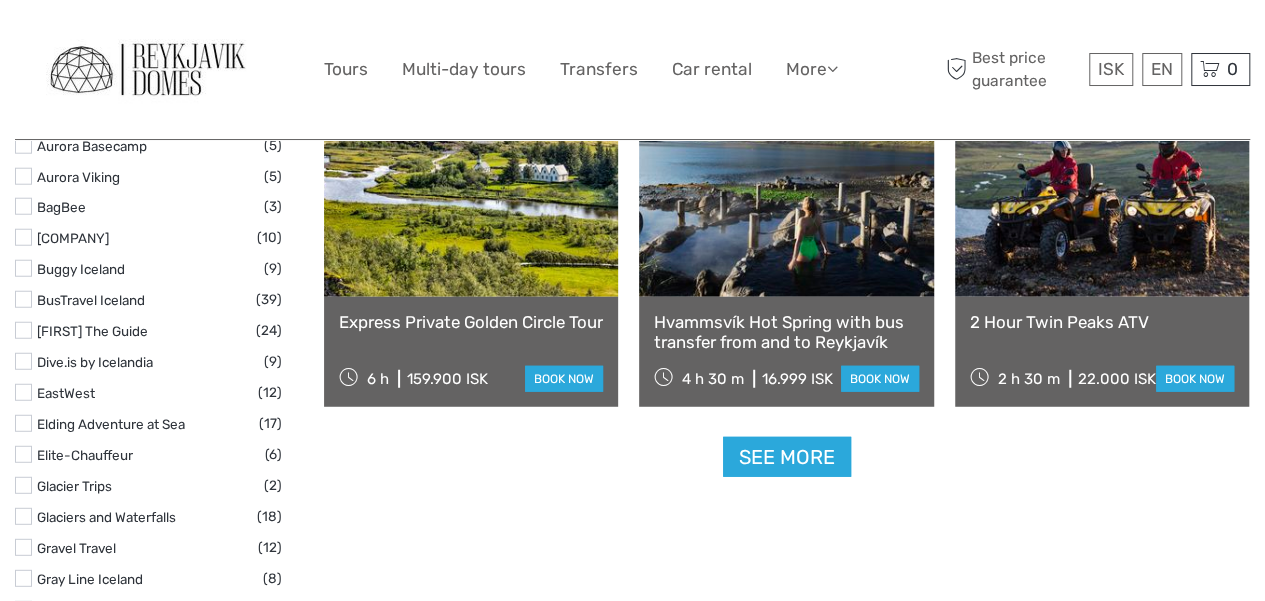 scroll, scrollTop: 2500, scrollLeft: 0, axis: vertical 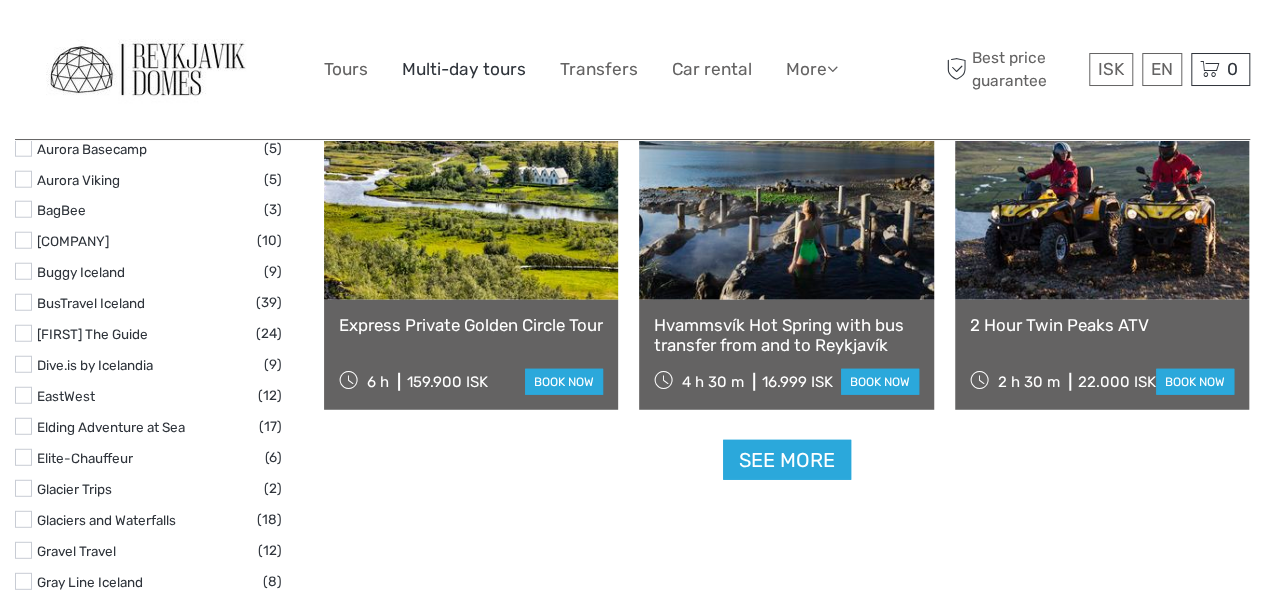 click on "Multi-day tours" at bounding box center [464, 69] 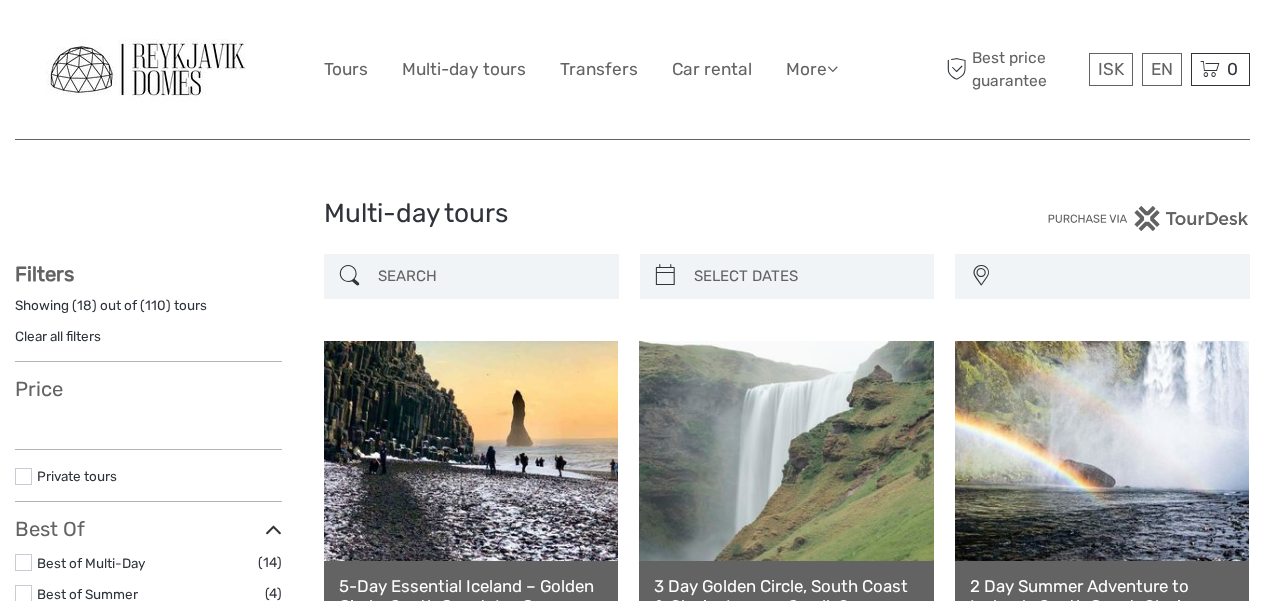 scroll, scrollTop: 0, scrollLeft: 0, axis: both 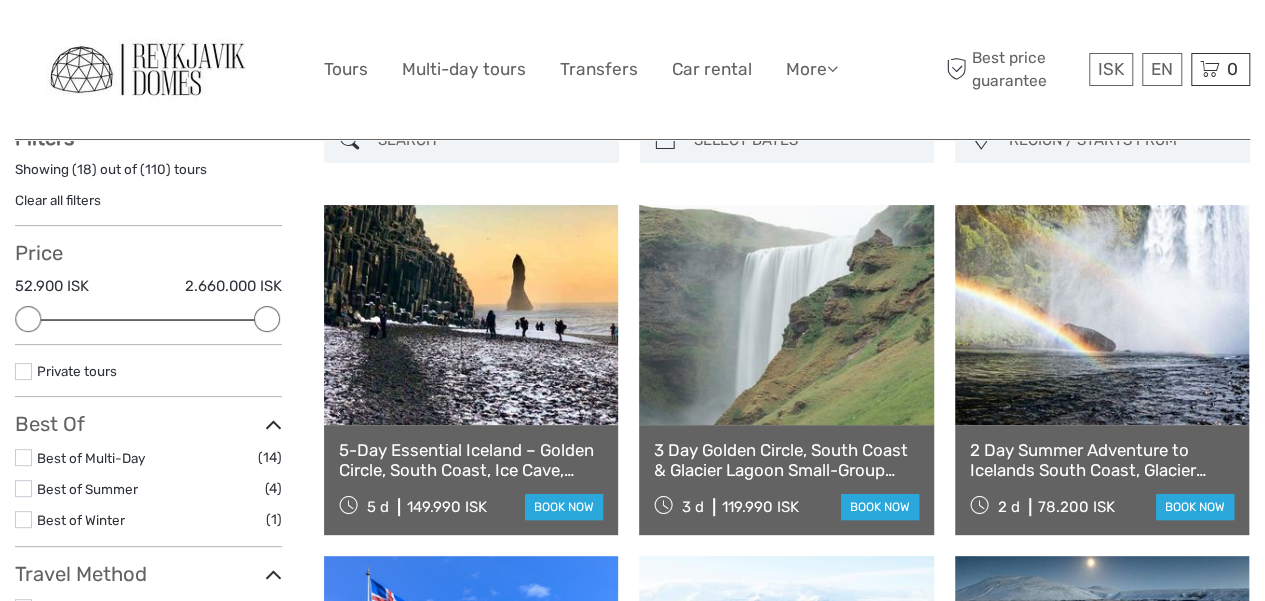 click on "Best of Multi-Day" at bounding box center (91, 458) 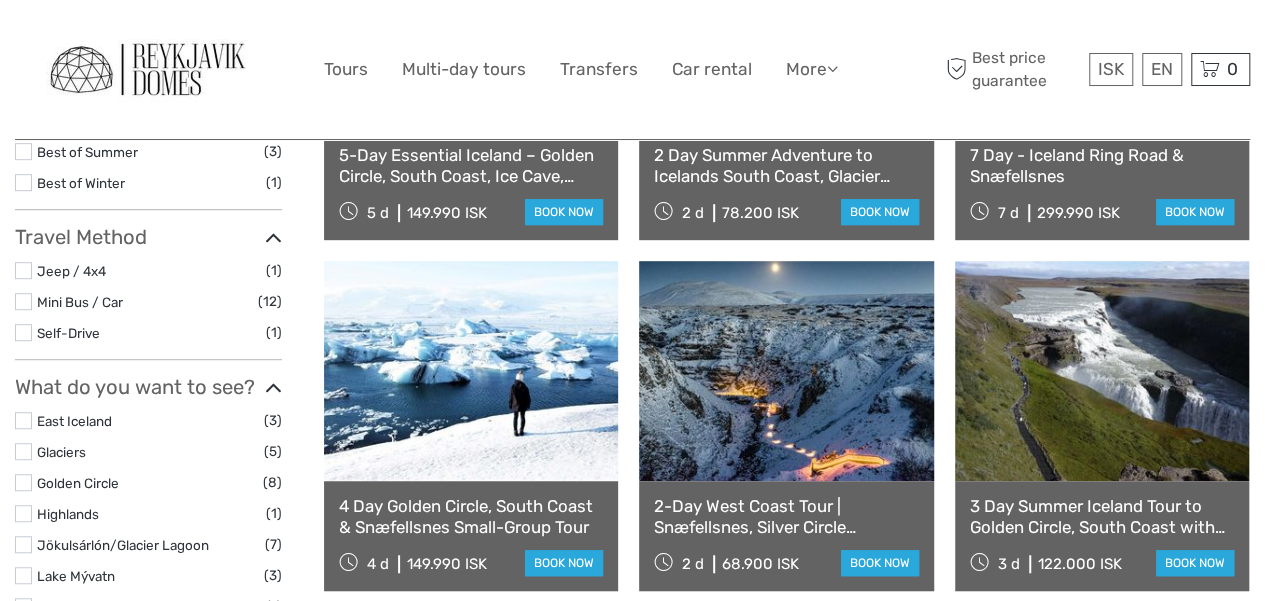 scroll, scrollTop: 513, scrollLeft: 0, axis: vertical 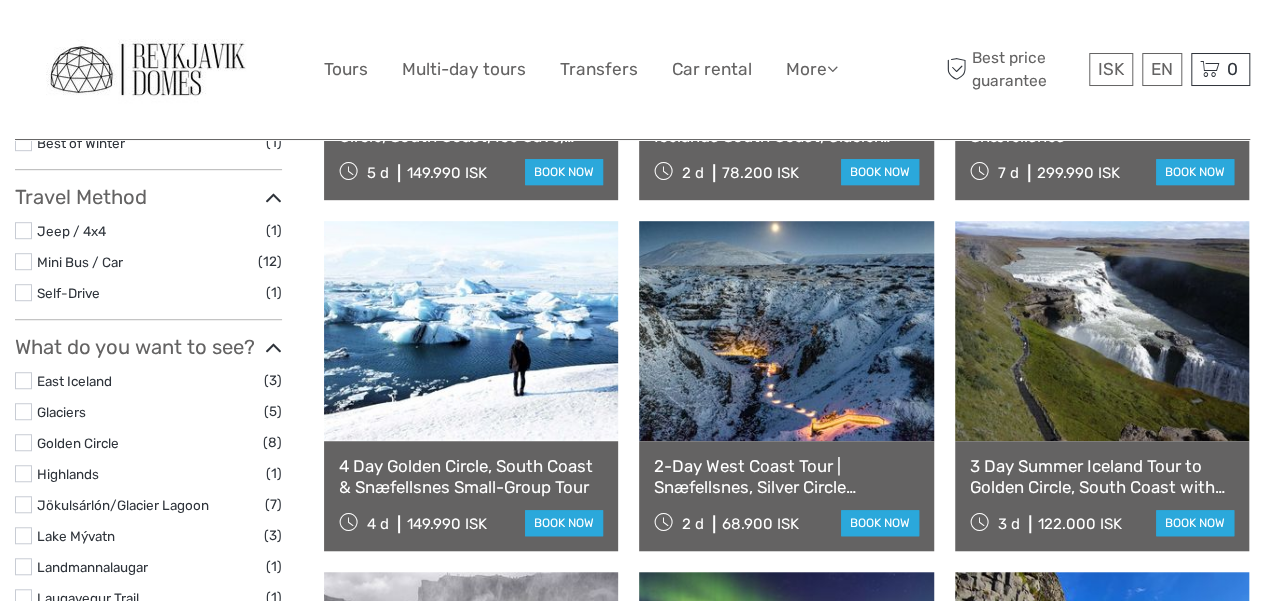 click on "4 Day Golden Circle, South Coast & Snæfellsnes Small-Group Tour" at bounding box center (471, 476) 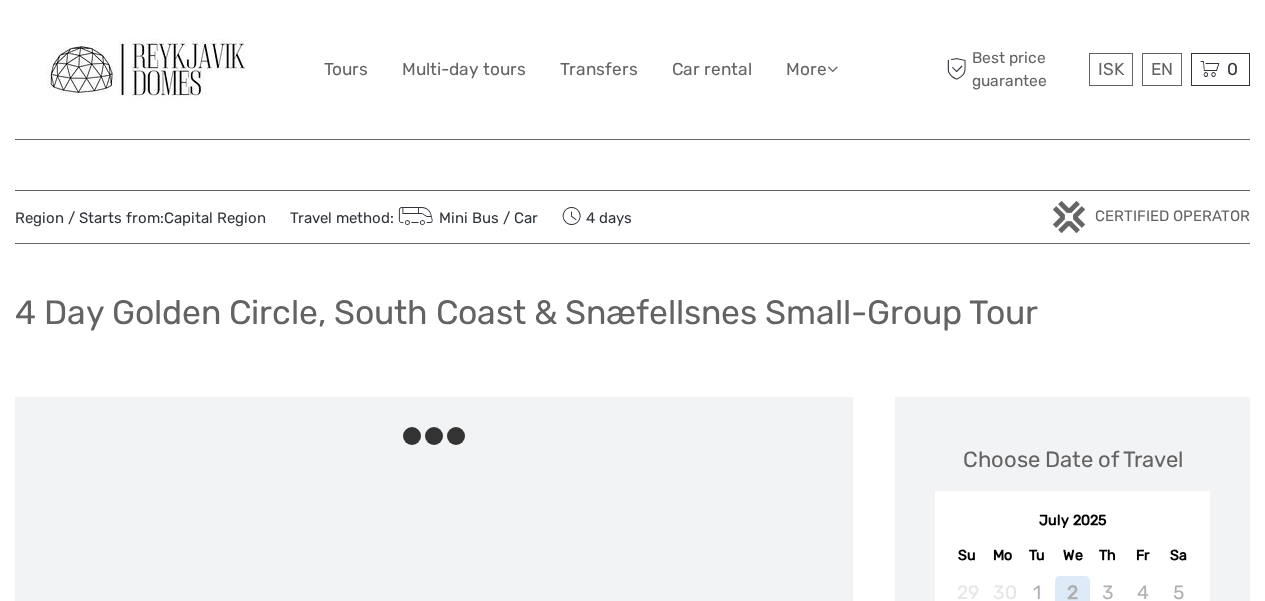scroll, scrollTop: 0, scrollLeft: 0, axis: both 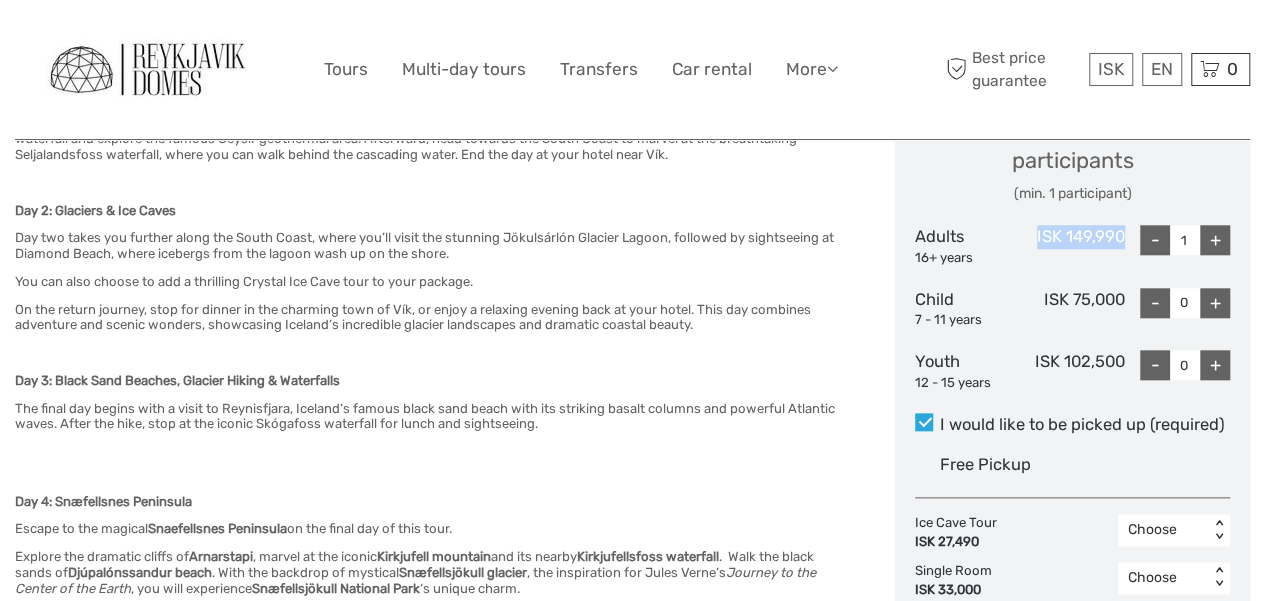 drag, startPoint x: 1034, startPoint y: 236, endPoint x: 1126, endPoint y: 238, distance: 92.021736 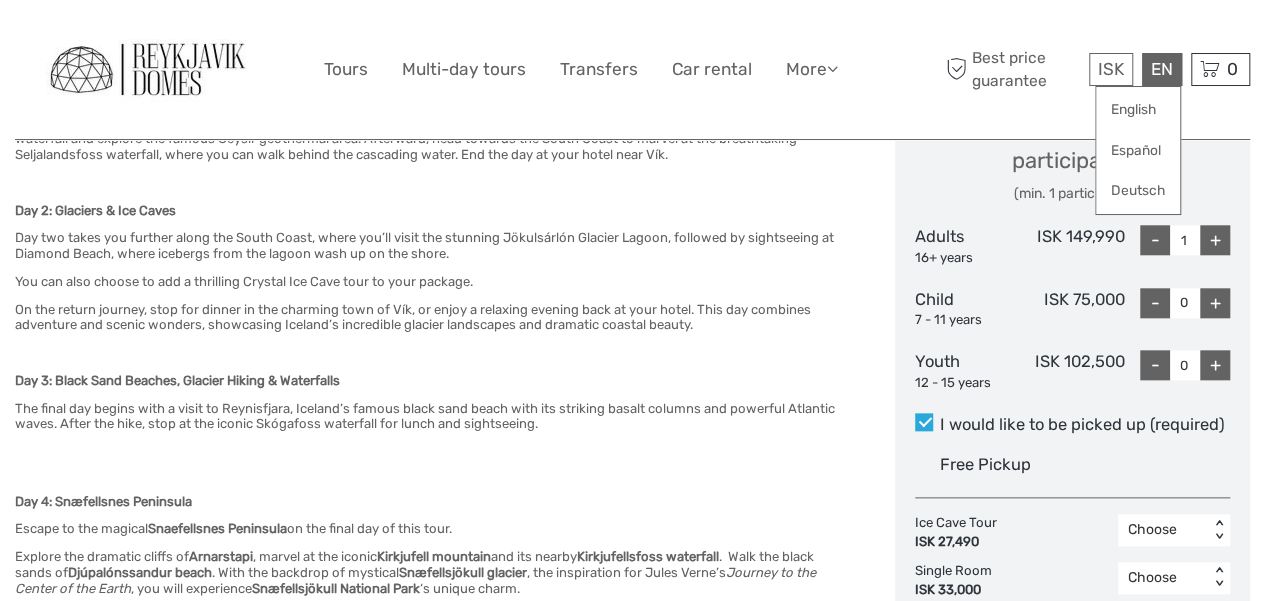 click on "EN
English
Español
Deutsch" at bounding box center (1162, 69) 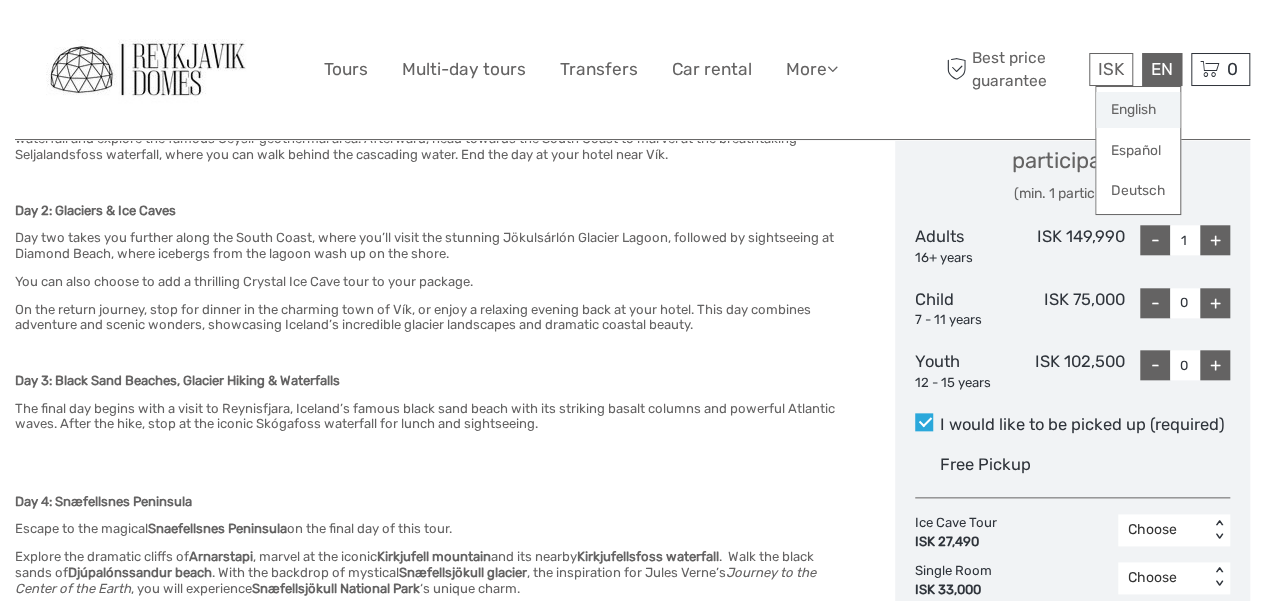 click on "English" at bounding box center [1138, 110] 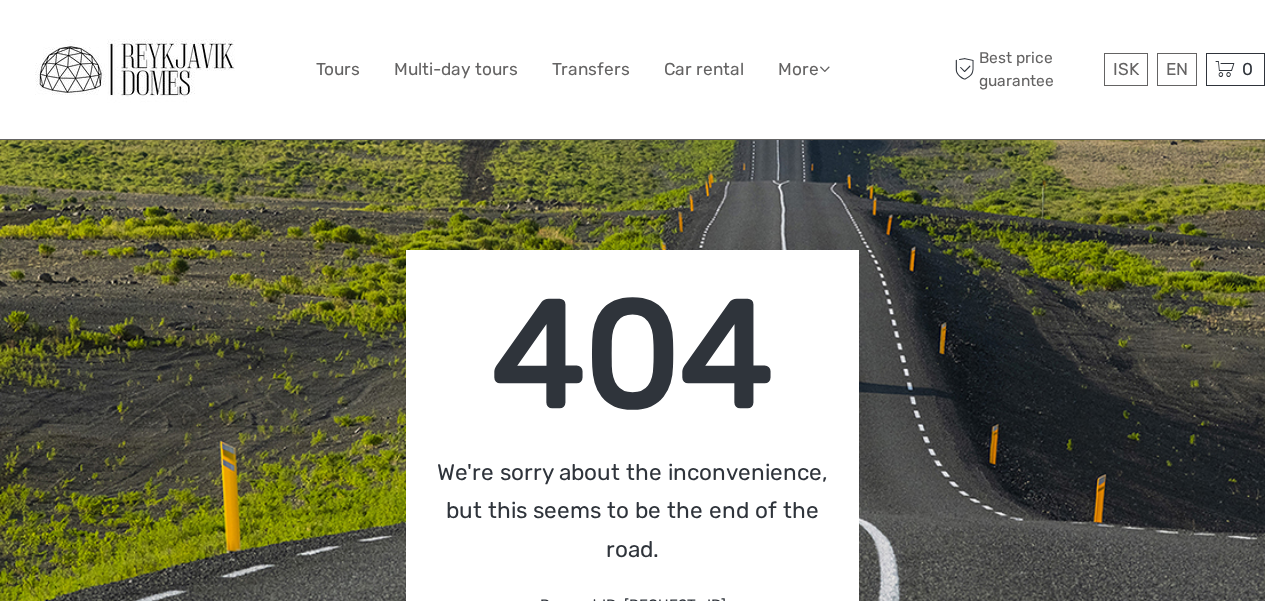 scroll, scrollTop: 0, scrollLeft: 0, axis: both 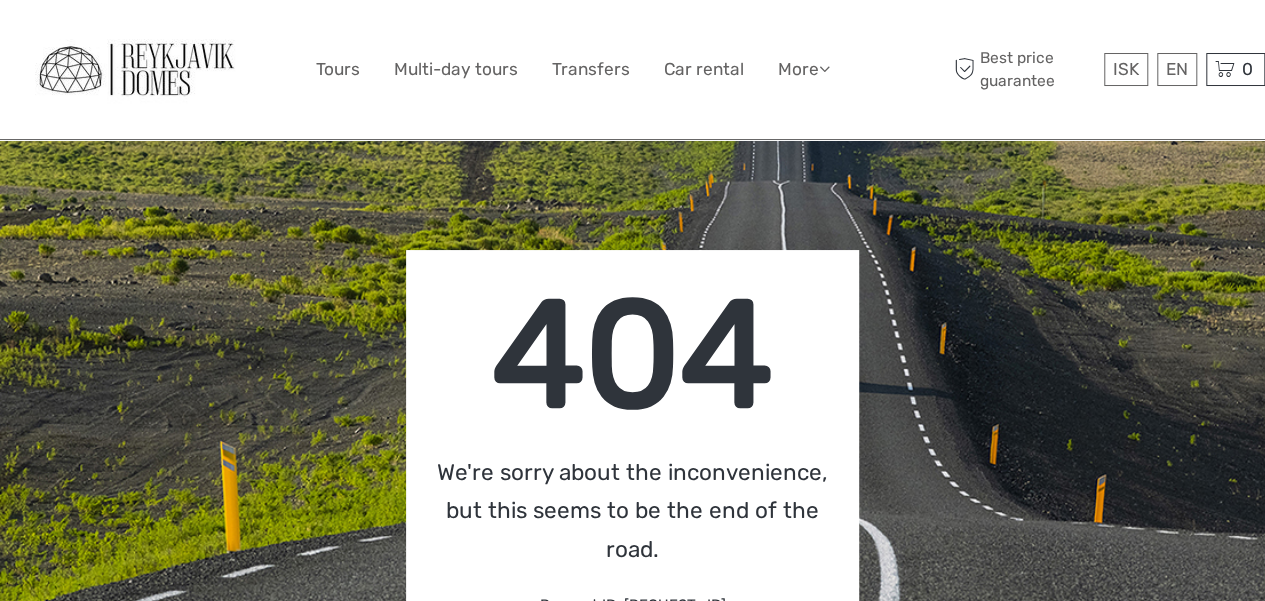 click on "404
We're sorry about the inconvenience, but this seems to be the end of the road.
Request ID: 00-a04b33f4347c771c8046b93c7135c4de-6f8c604942bc7fc9-00
Take me back home" at bounding box center [632, 482] 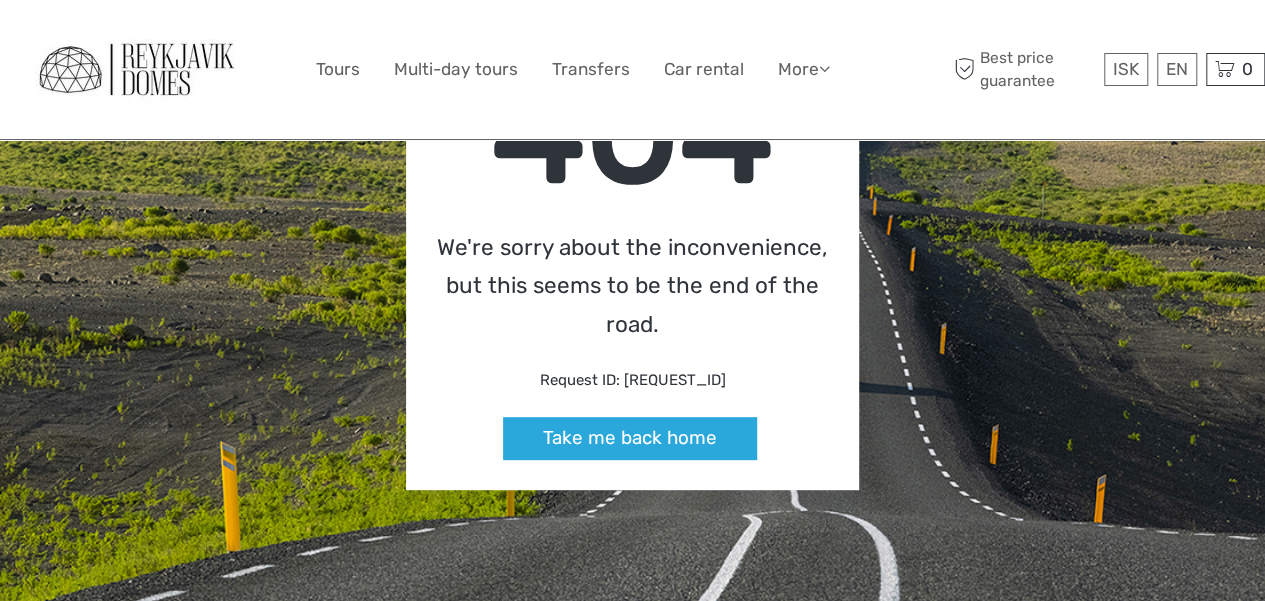 scroll, scrollTop: 300, scrollLeft: 0, axis: vertical 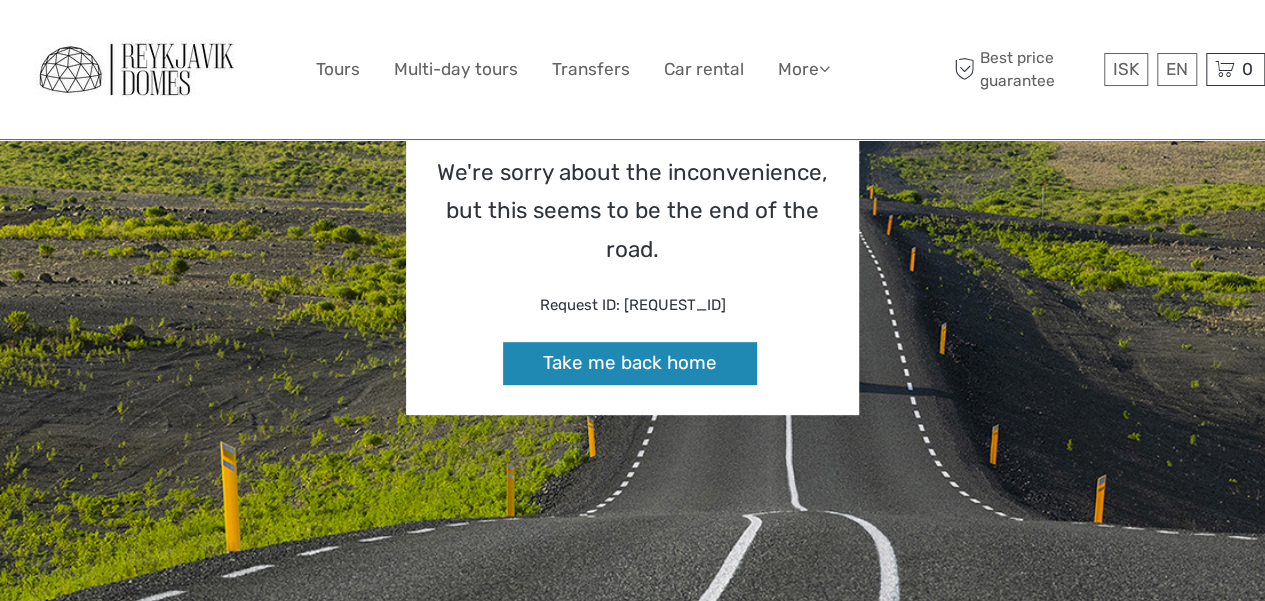 click on "Take me back home" at bounding box center (630, 363) 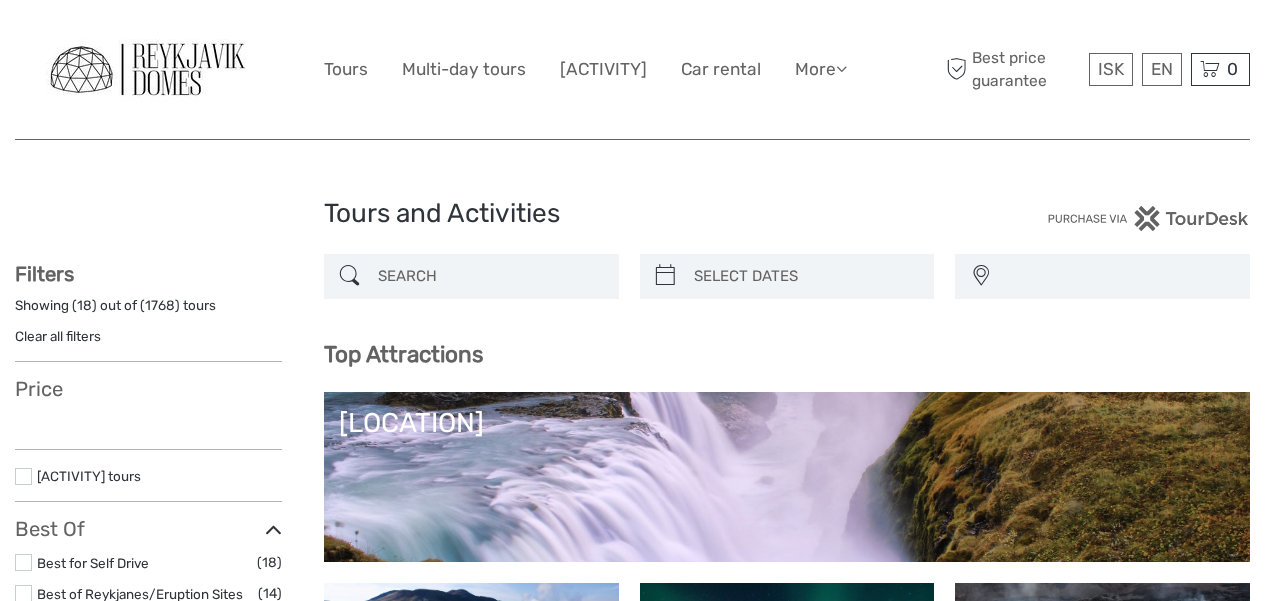 scroll, scrollTop: 0, scrollLeft: 0, axis: both 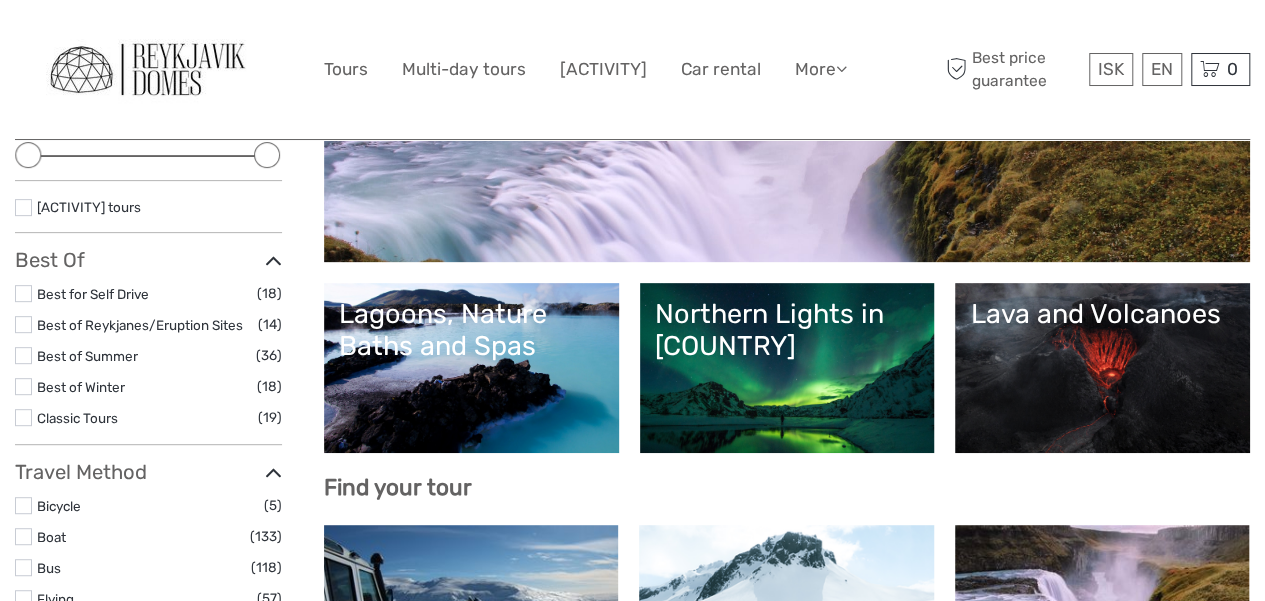click on "Northern Lights in Iceland" at bounding box center (787, 368) 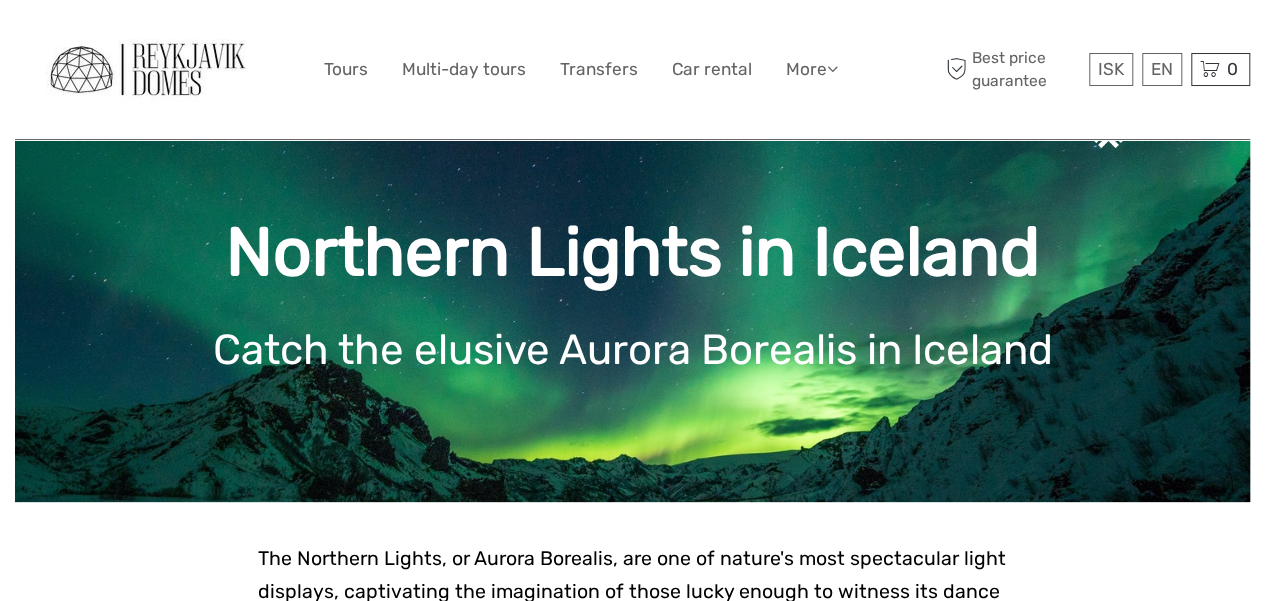 scroll, scrollTop: 300, scrollLeft: 0, axis: vertical 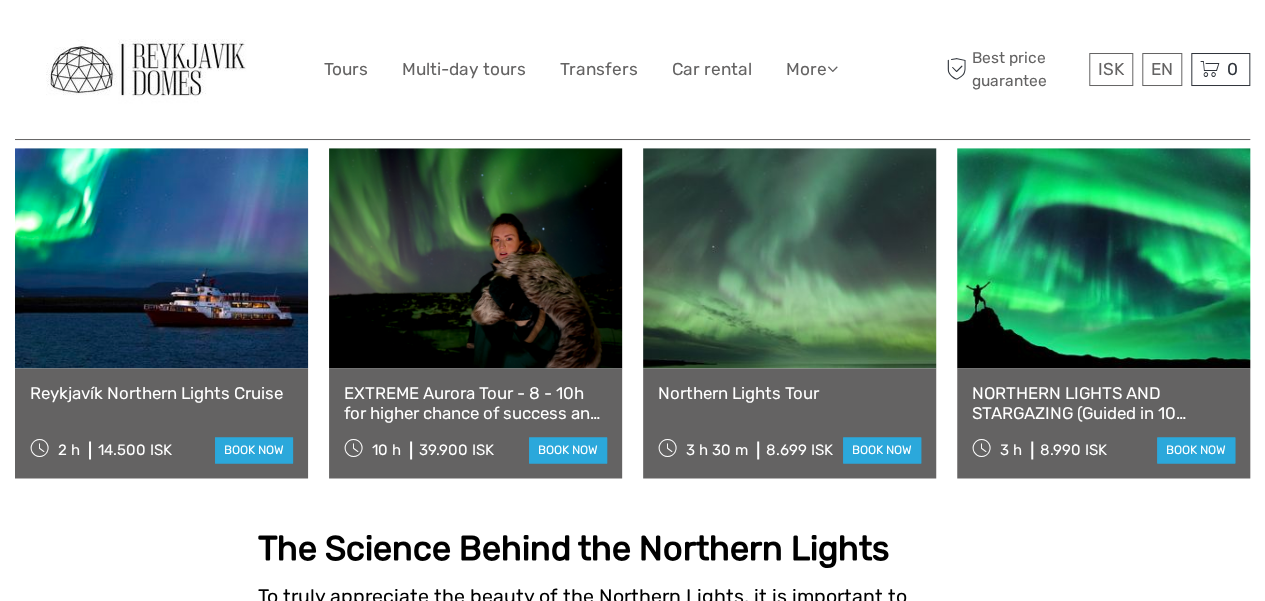 click at bounding box center (161, 258) 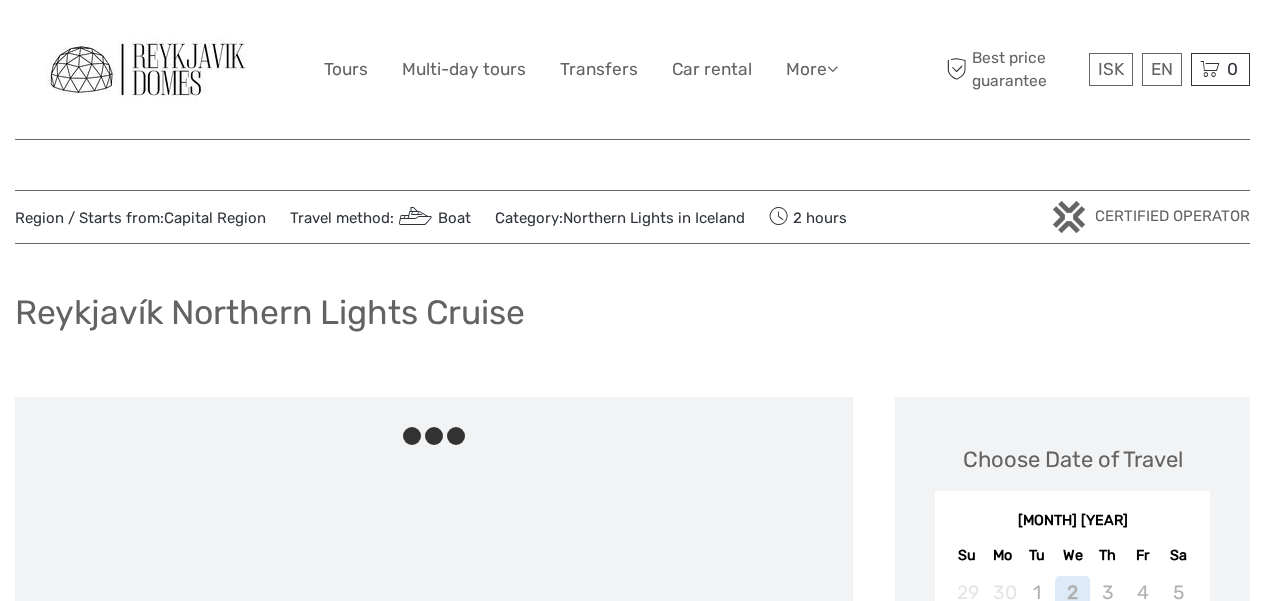 scroll, scrollTop: 0, scrollLeft: 0, axis: both 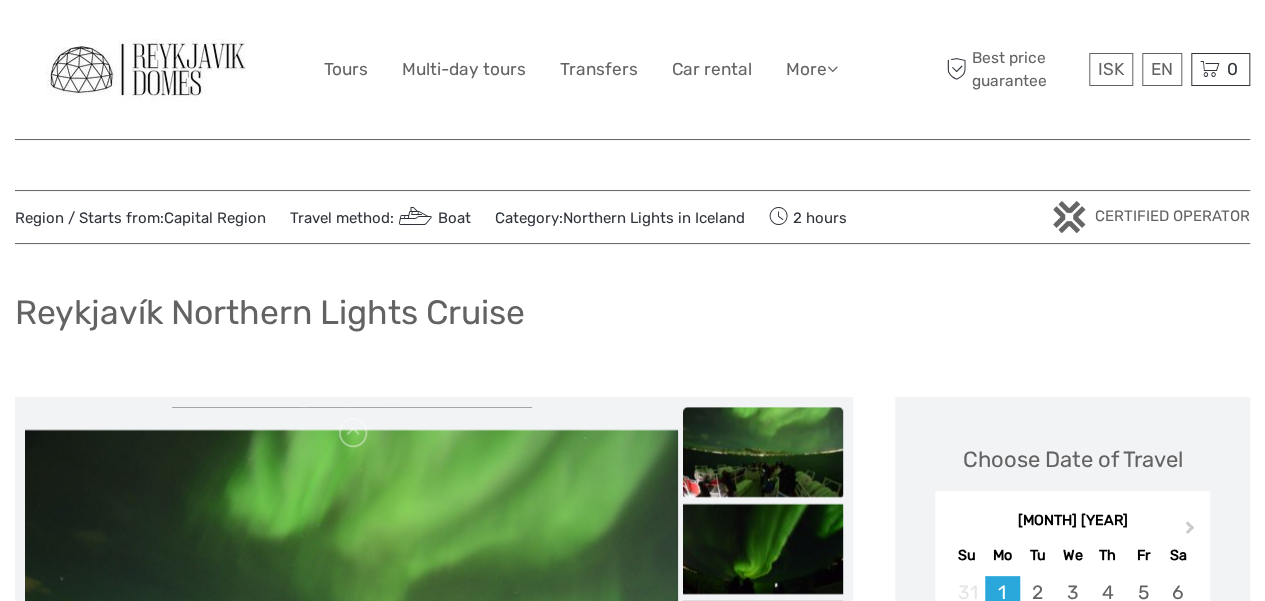 click at bounding box center (148, 69) 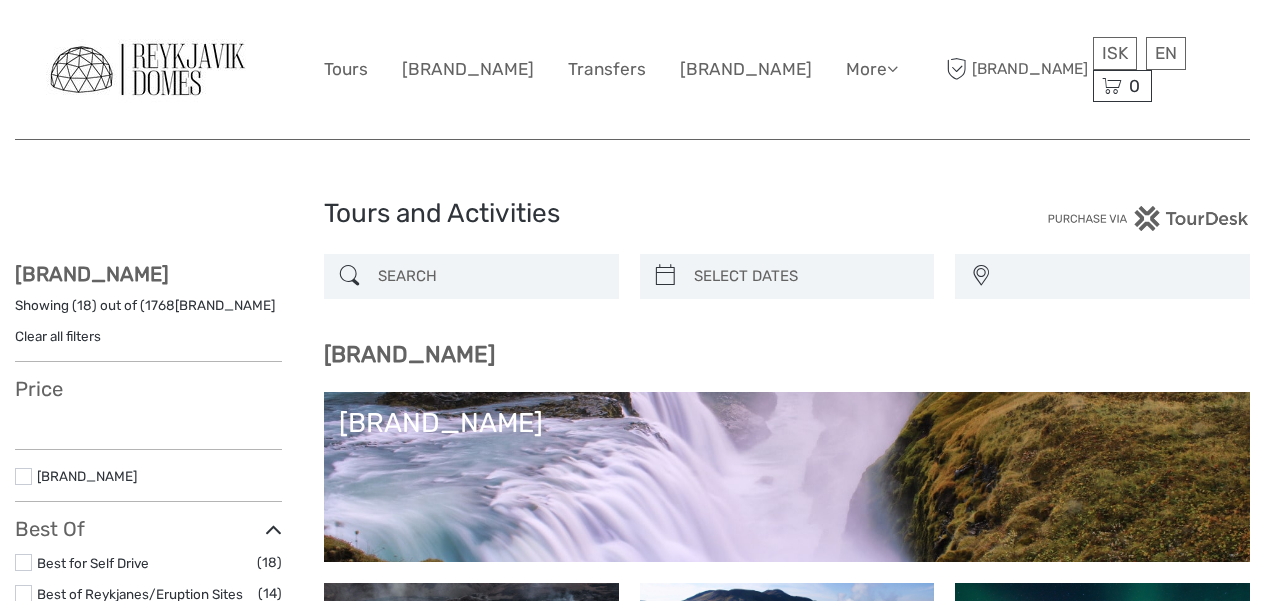 scroll, scrollTop: 0, scrollLeft: 0, axis: both 